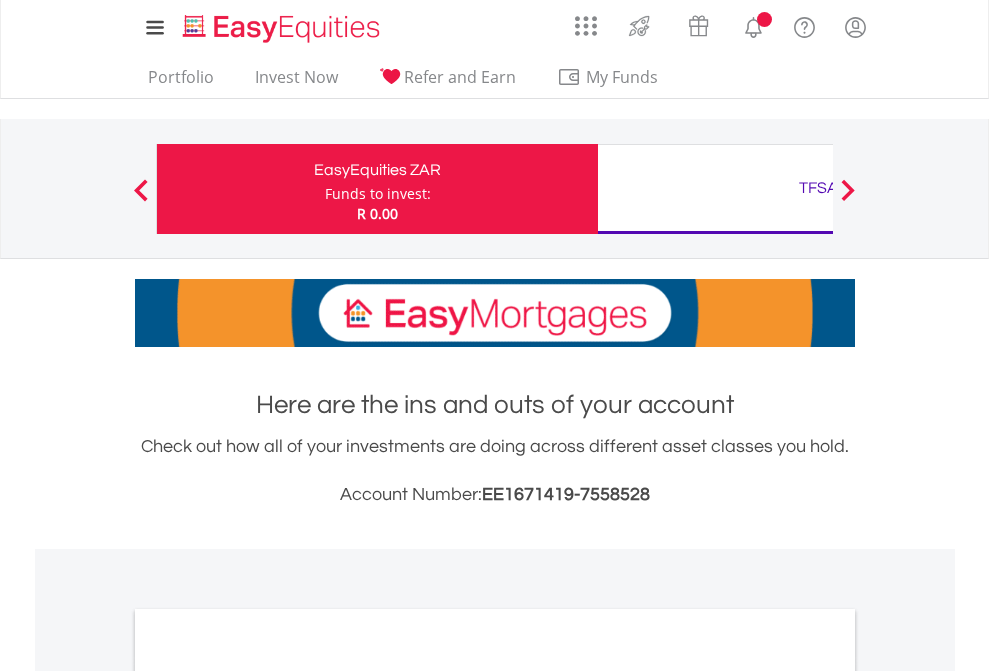 scroll, scrollTop: 0, scrollLeft: 0, axis: both 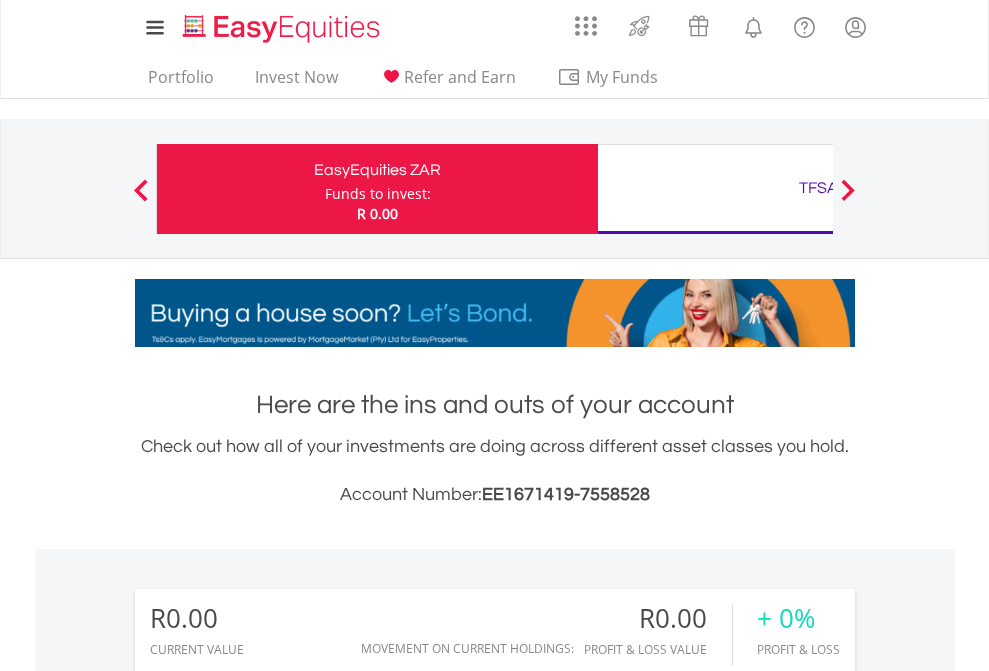 click on "Funds to invest:" at bounding box center [378, 194] 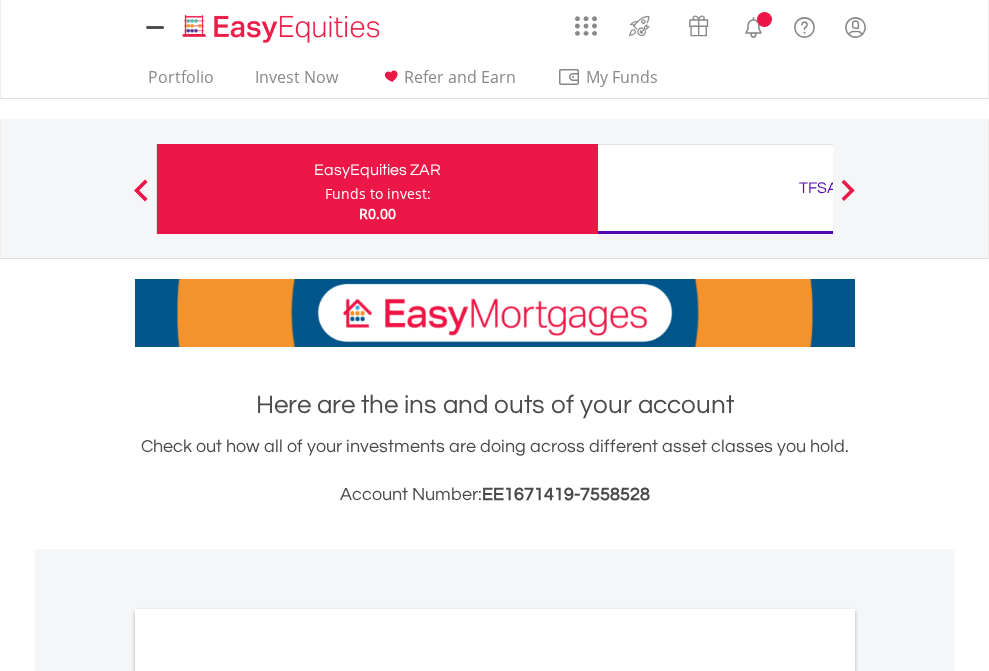 scroll, scrollTop: 0, scrollLeft: 0, axis: both 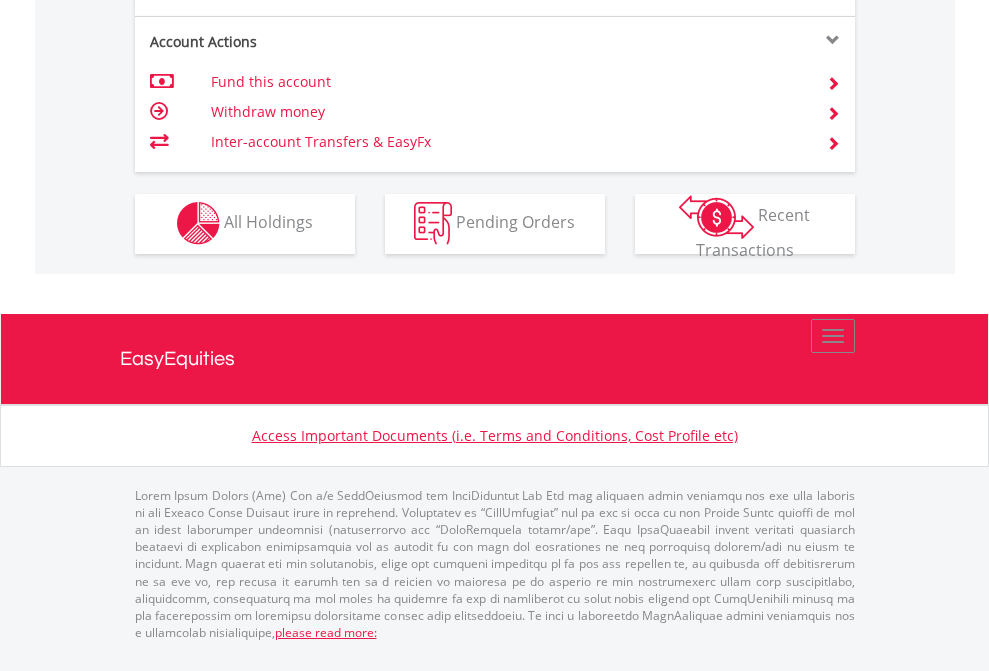 click on "Investment types" at bounding box center (706, -353) 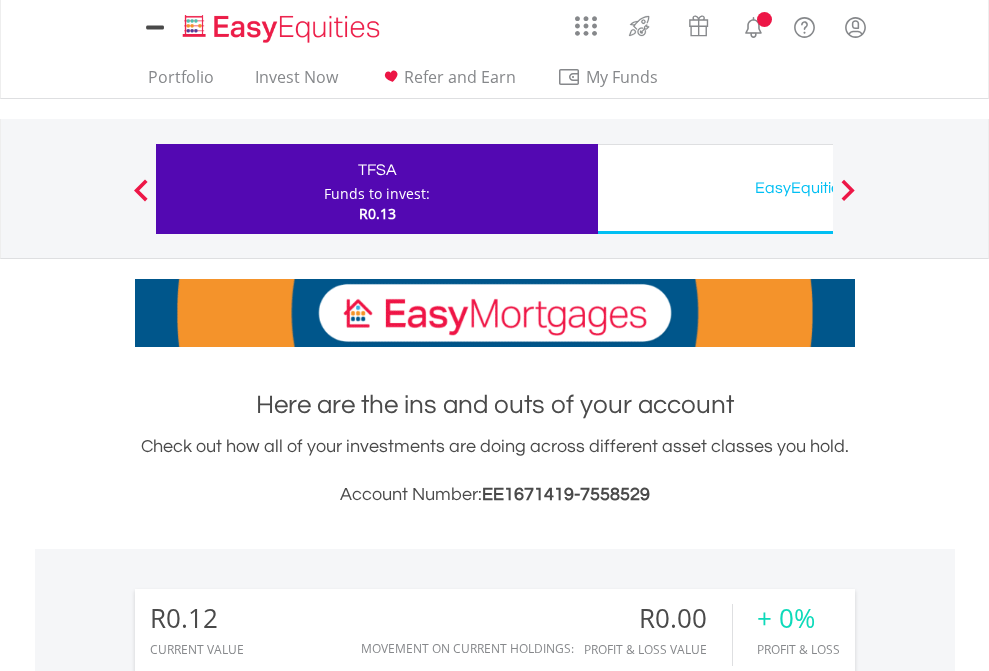 scroll, scrollTop: 0, scrollLeft: 0, axis: both 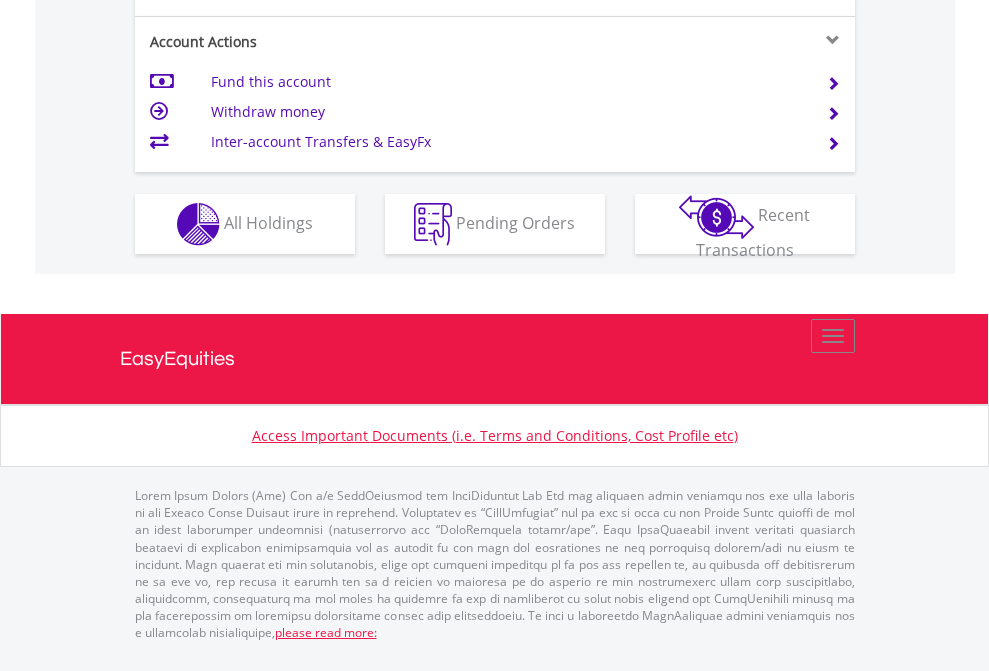 click on "Investment types" at bounding box center (706, -337) 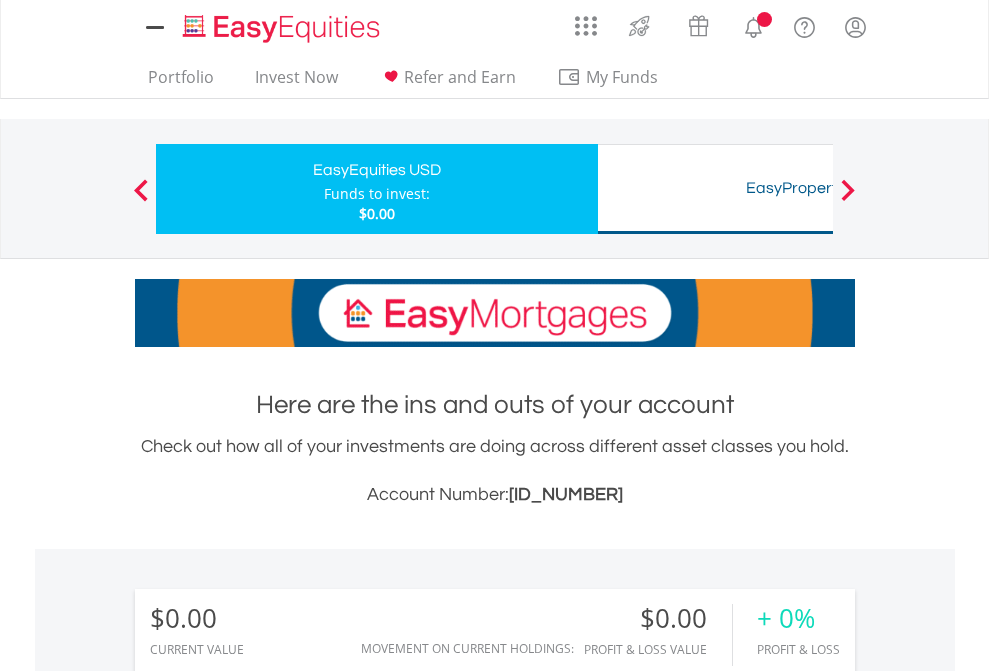scroll, scrollTop: 0, scrollLeft: 0, axis: both 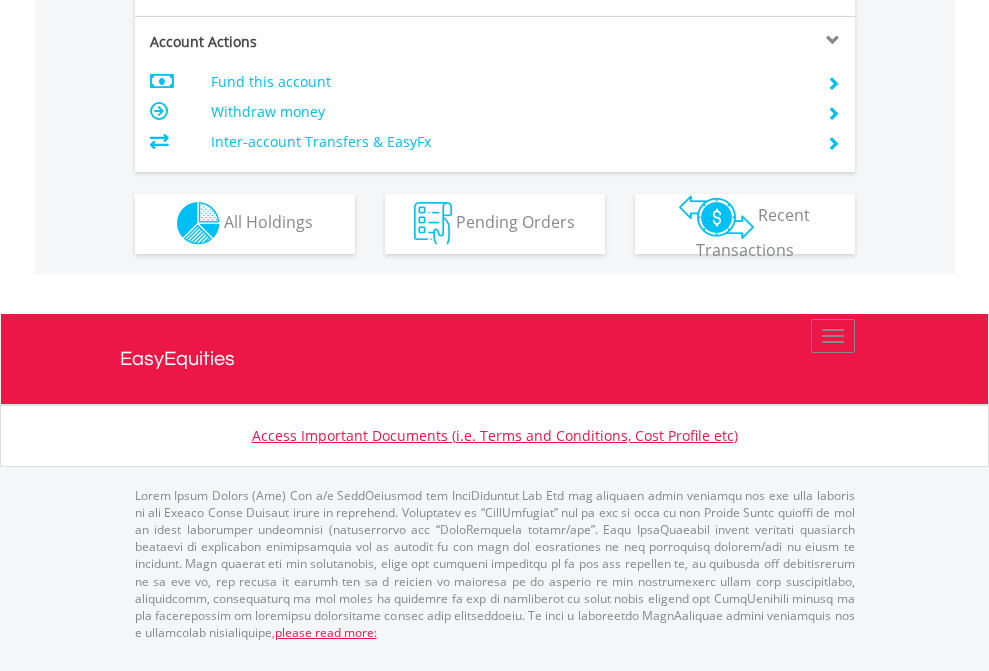 click on "Investment types" at bounding box center [706, -353] 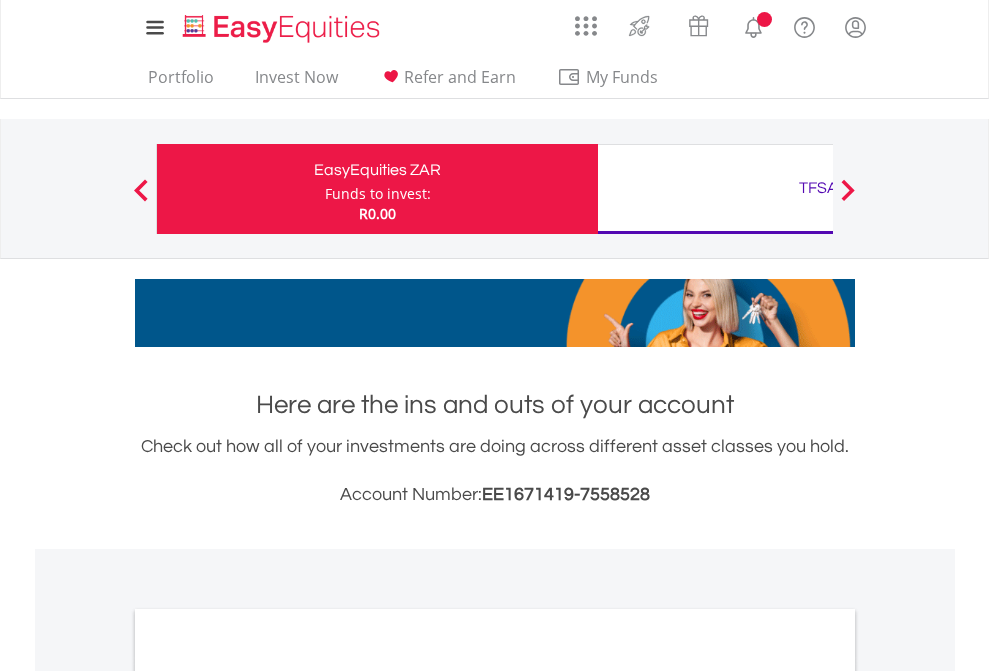 scroll, scrollTop: 0, scrollLeft: 0, axis: both 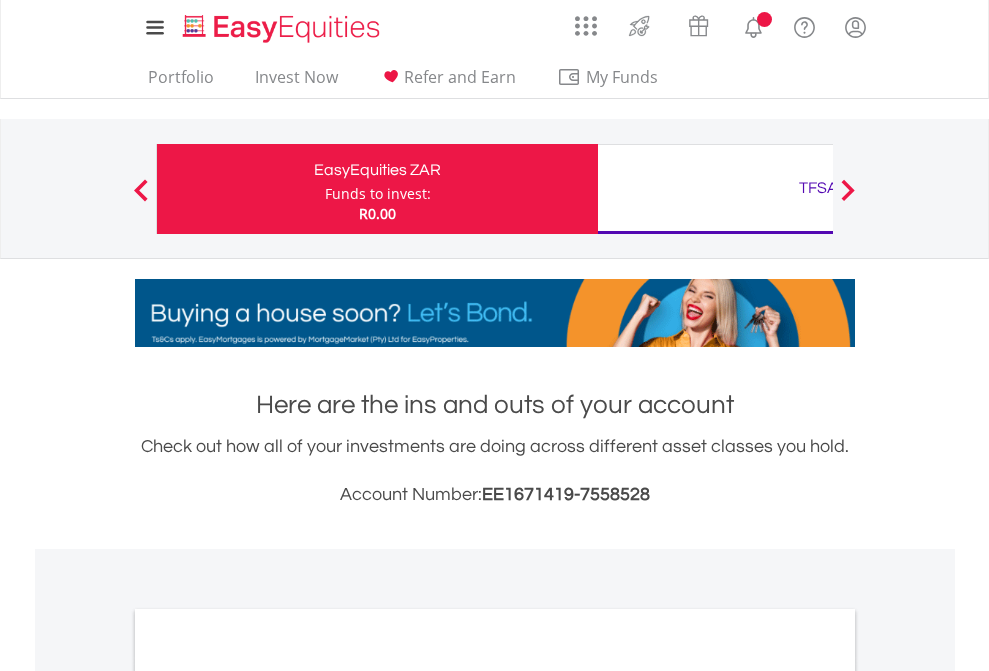 click on "All Holdings" at bounding box center [268, 1096] 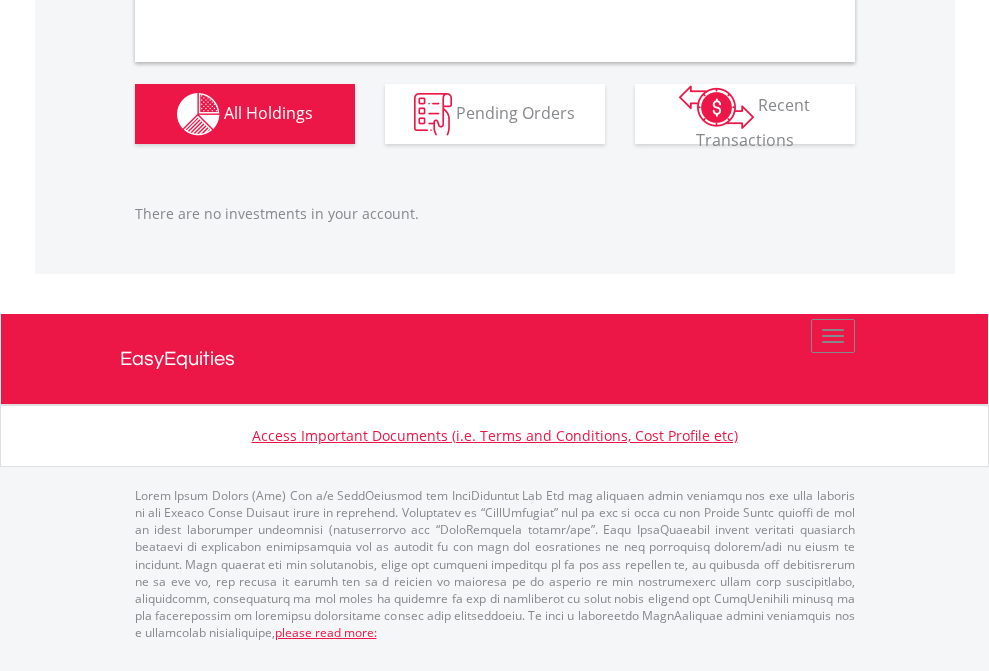 scroll, scrollTop: 1980, scrollLeft: 0, axis: vertical 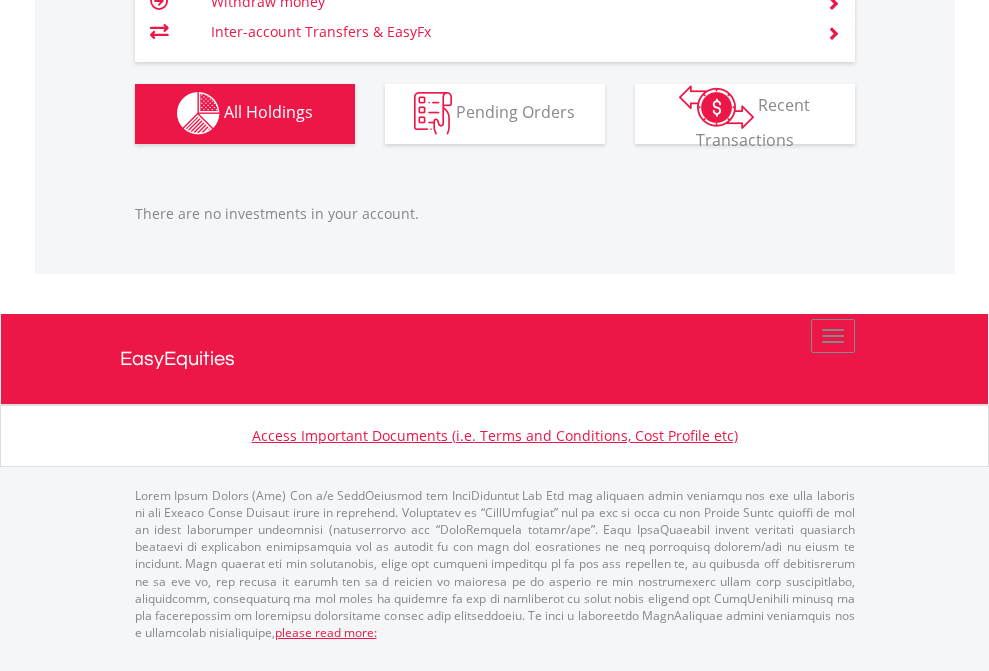 click on "TFSA" at bounding box center [818, -1142] 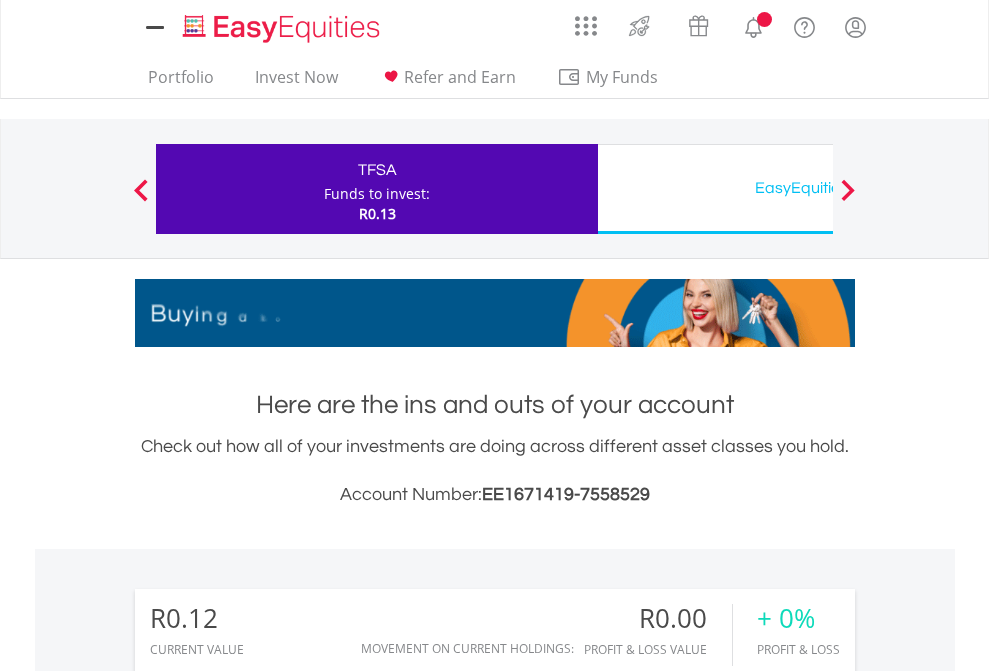 scroll, scrollTop: 0, scrollLeft: 0, axis: both 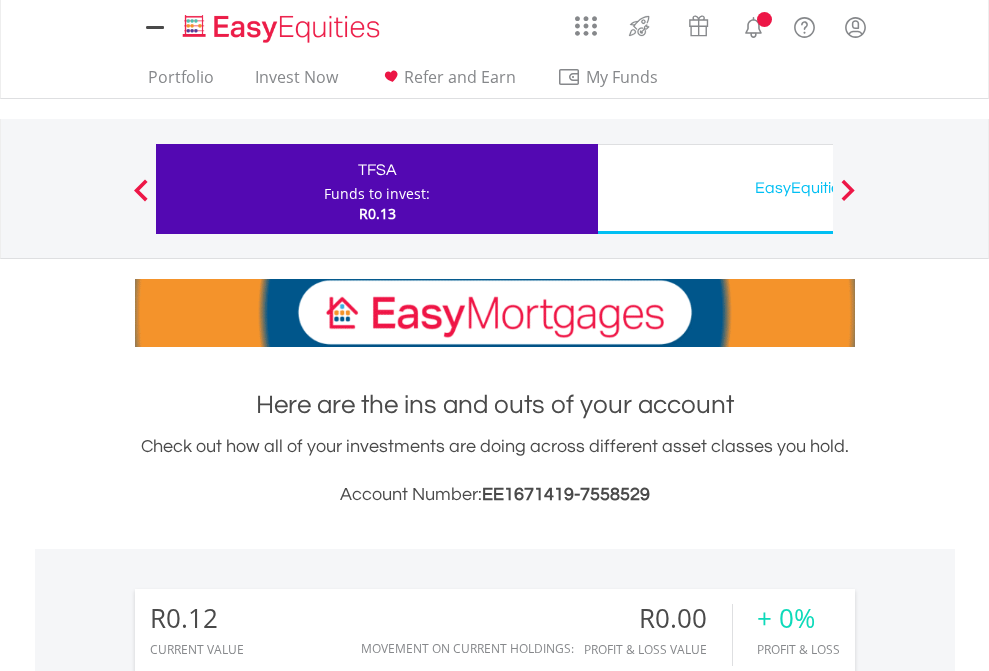 click on "All Holdings" at bounding box center (268, 1466) 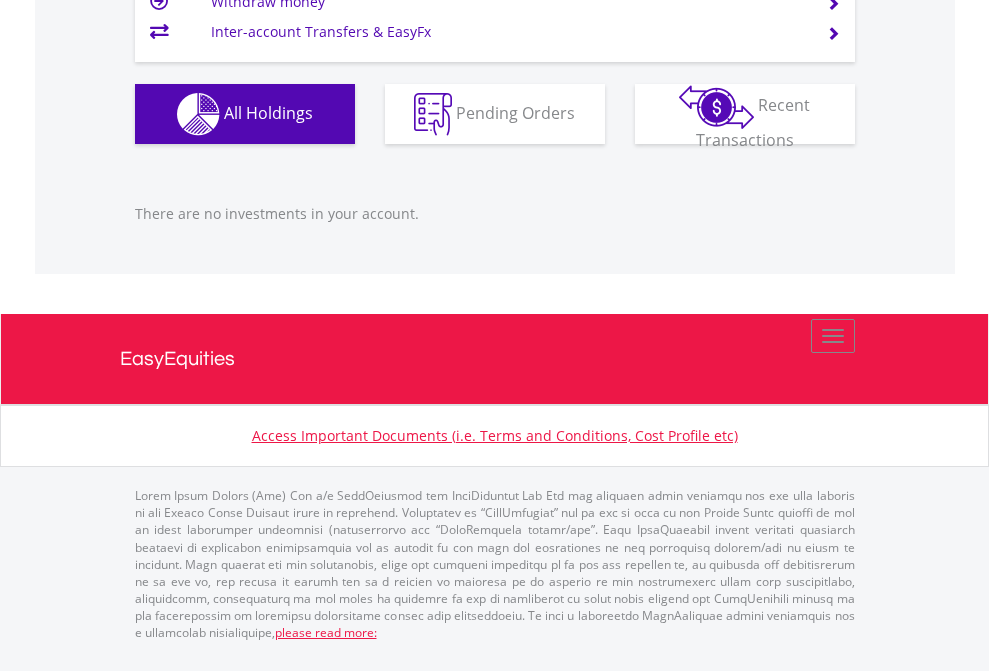 scroll, scrollTop: 1987, scrollLeft: 0, axis: vertical 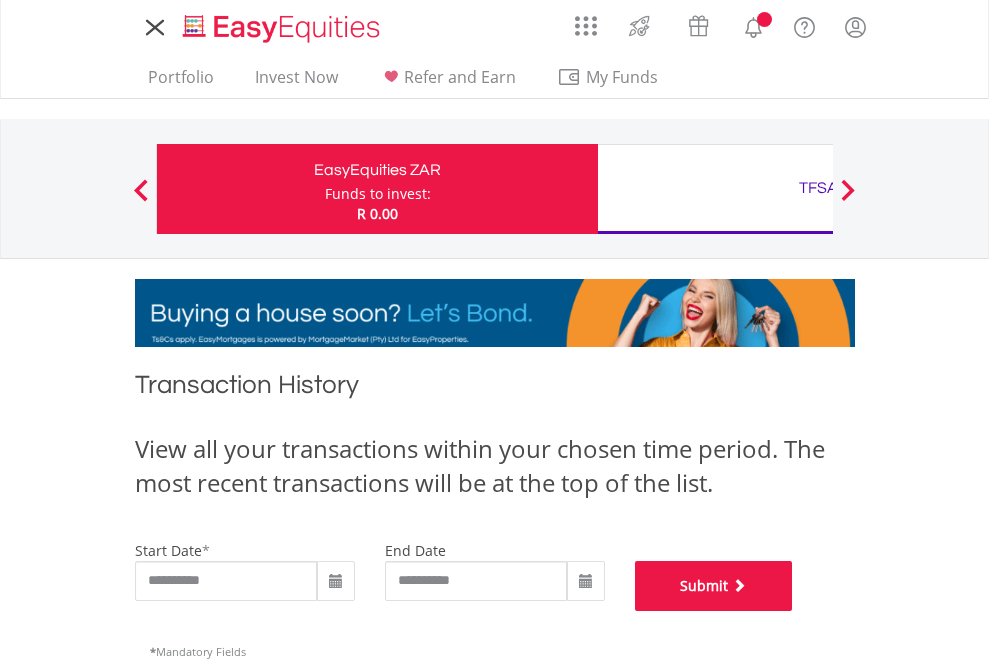 click on "Submit" at bounding box center [714, 586] 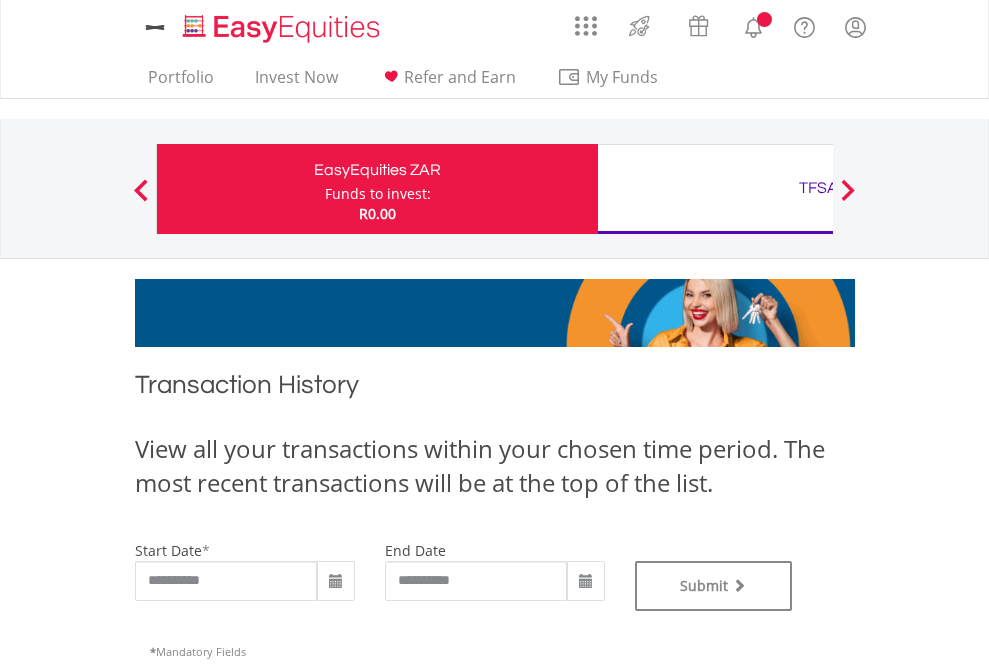 scroll, scrollTop: 0, scrollLeft: 0, axis: both 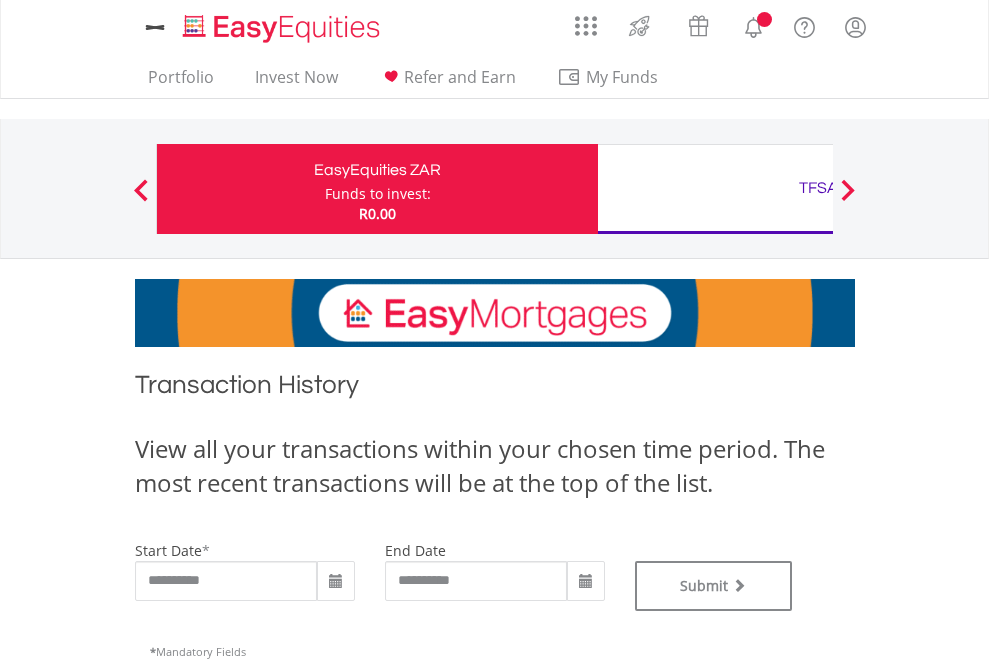 click on "TFSA" at bounding box center [818, 188] 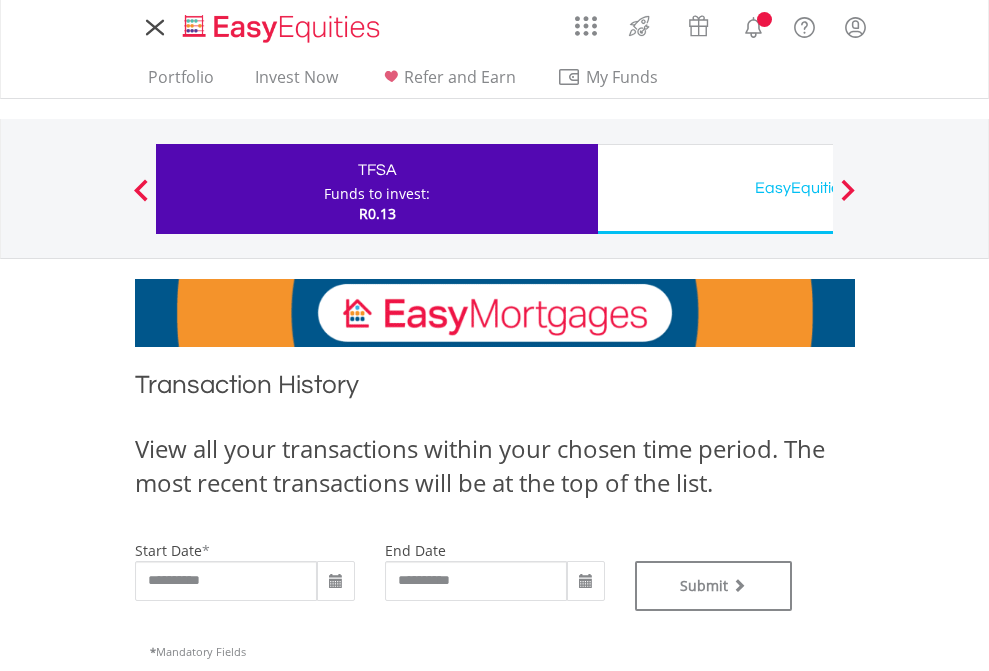 scroll, scrollTop: 0, scrollLeft: 0, axis: both 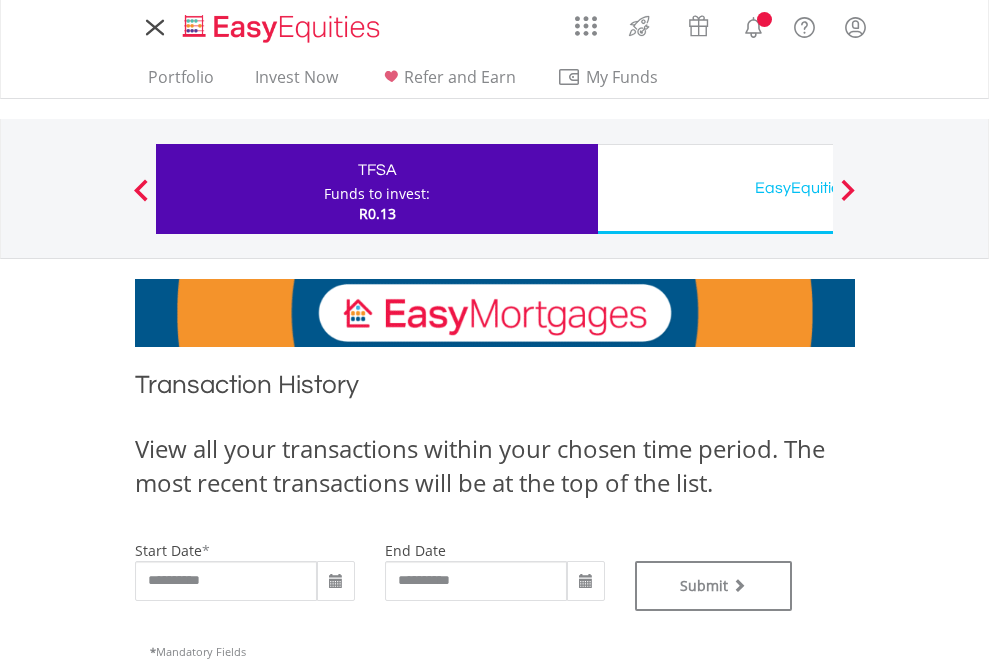type on "**********" 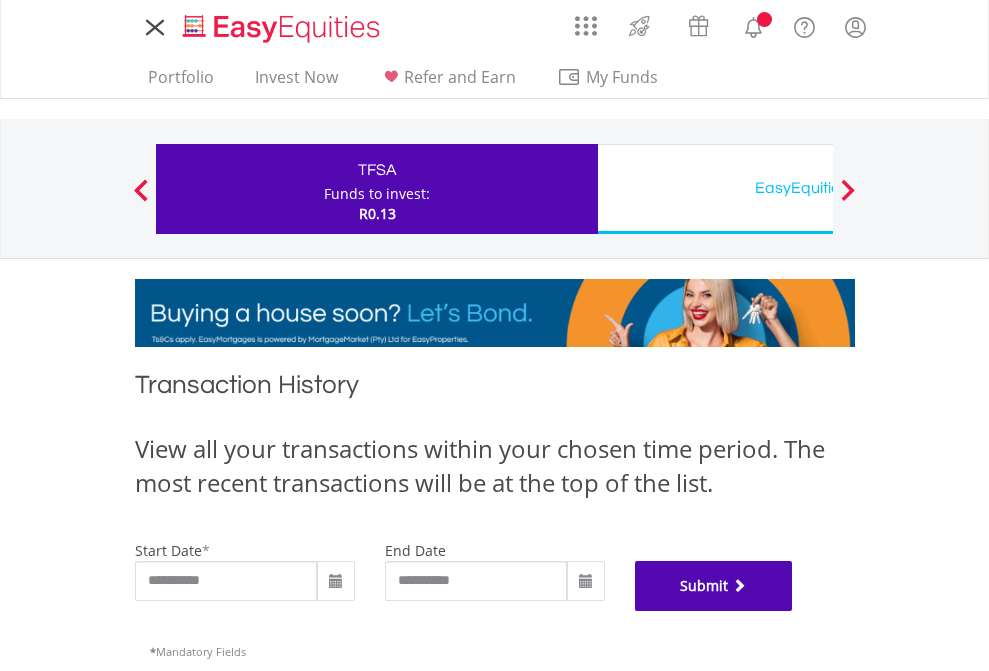 click on "Submit" at bounding box center (714, 586) 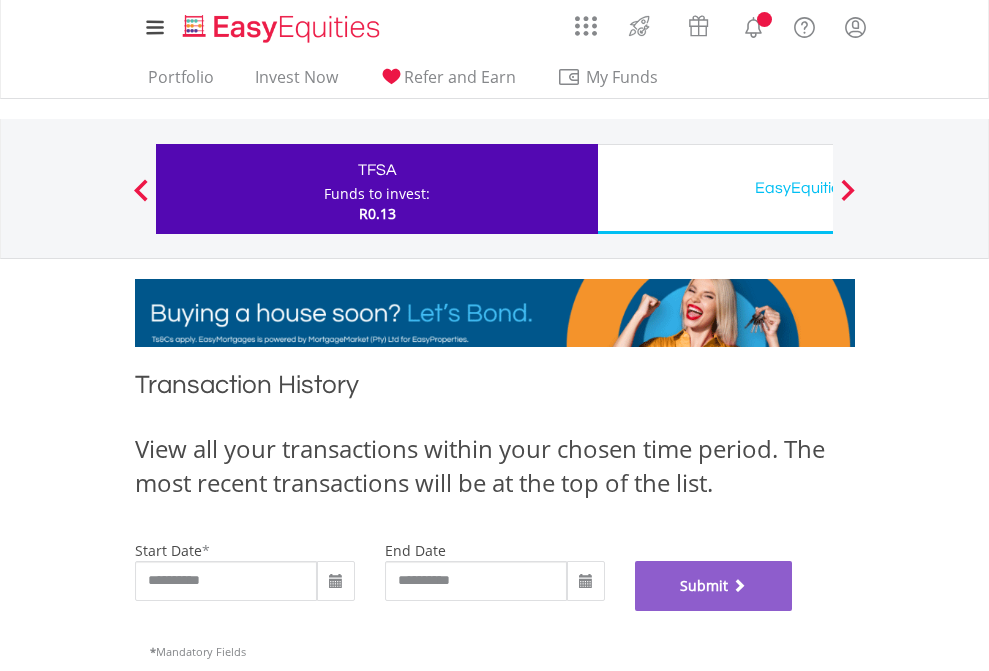 scroll, scrollTop: 811, scrollLeft: 0, axis: vertical 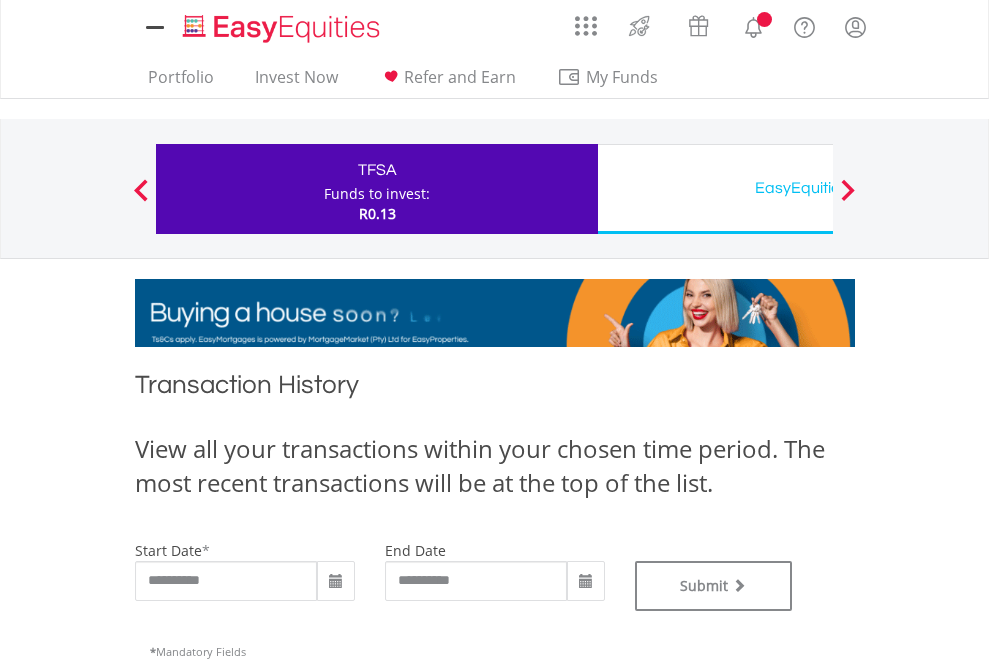click on "EasyEquities USD" at bounding box center (818, 188) 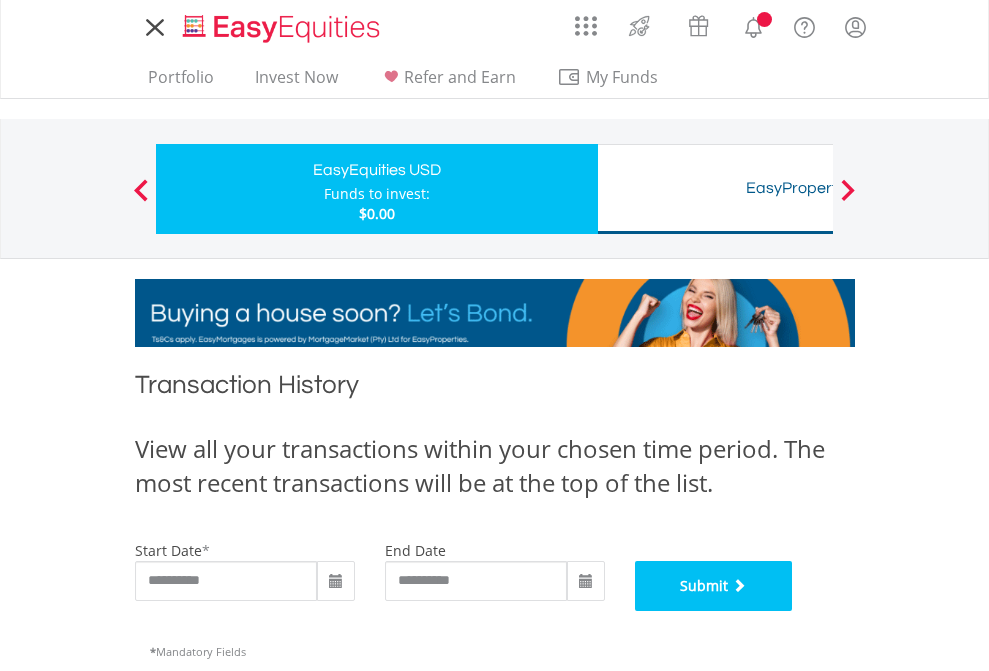 click on "Submit" at bounding box center (714, 586) 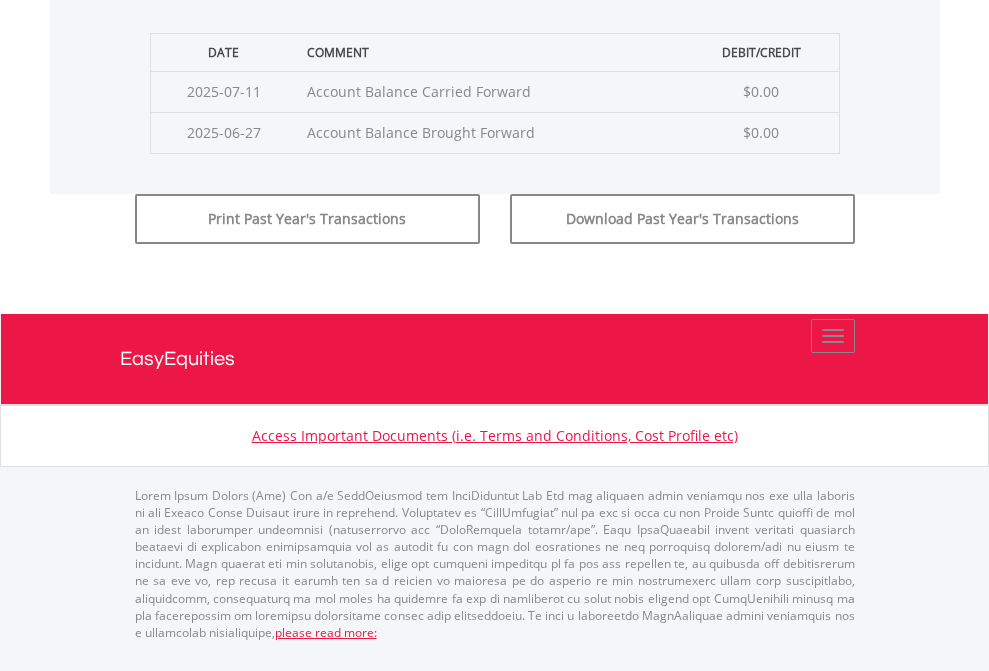 scroll, scrollTop: 811, scrollLeft: 0, axis: vertical 